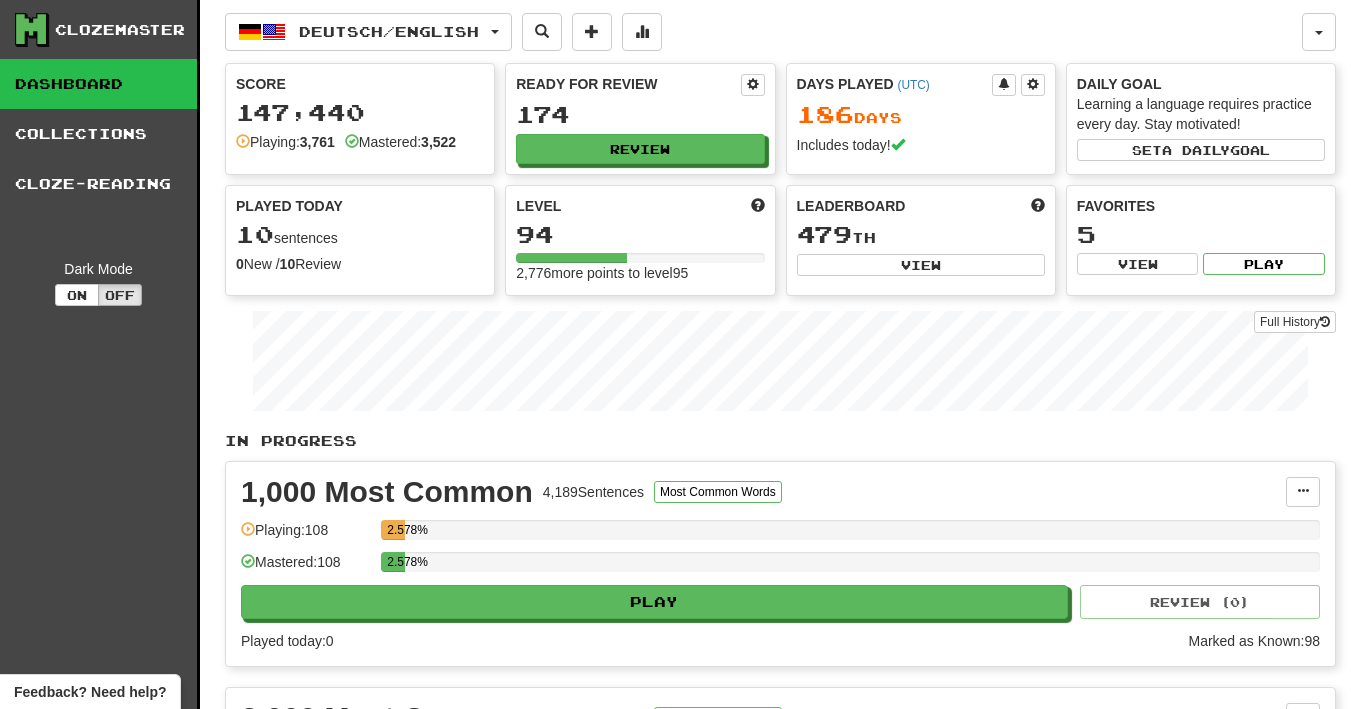 scroll, scrollTop: 0, scrollLeft: 0, axis: both 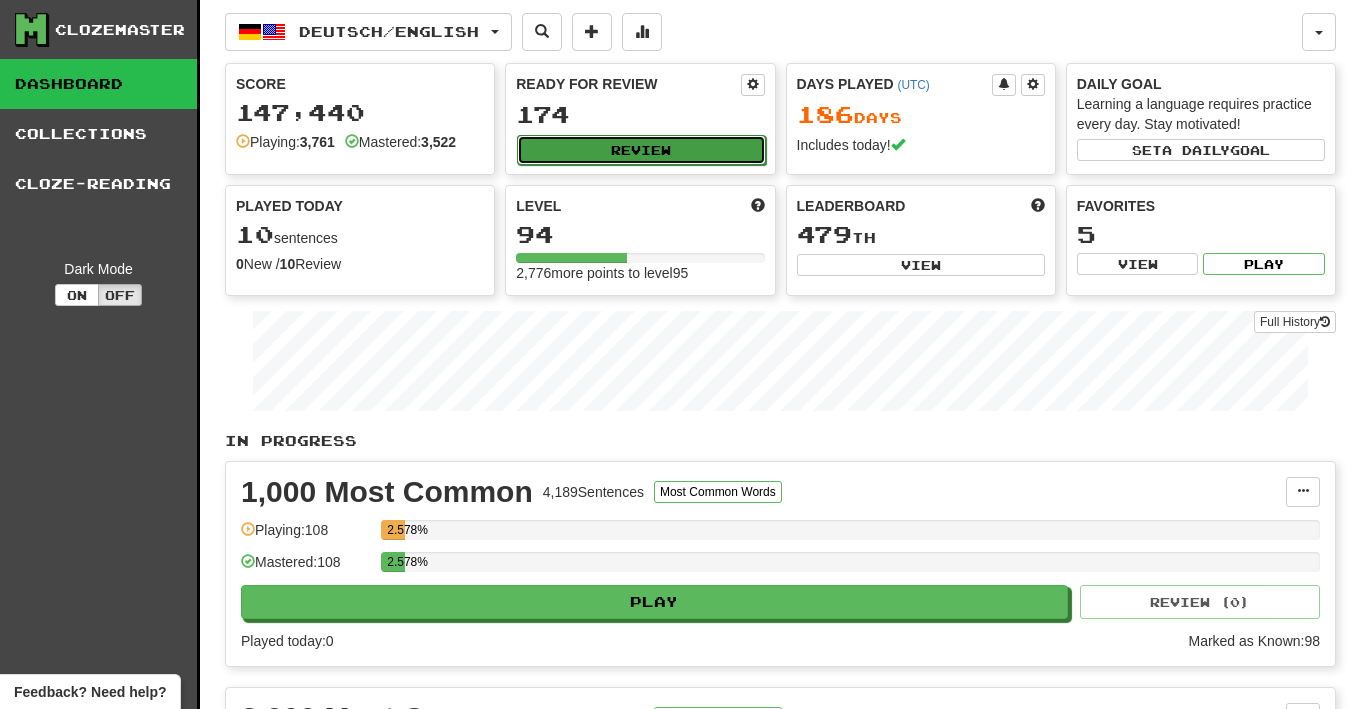 click on "Review" at bounding box center [641, 150] 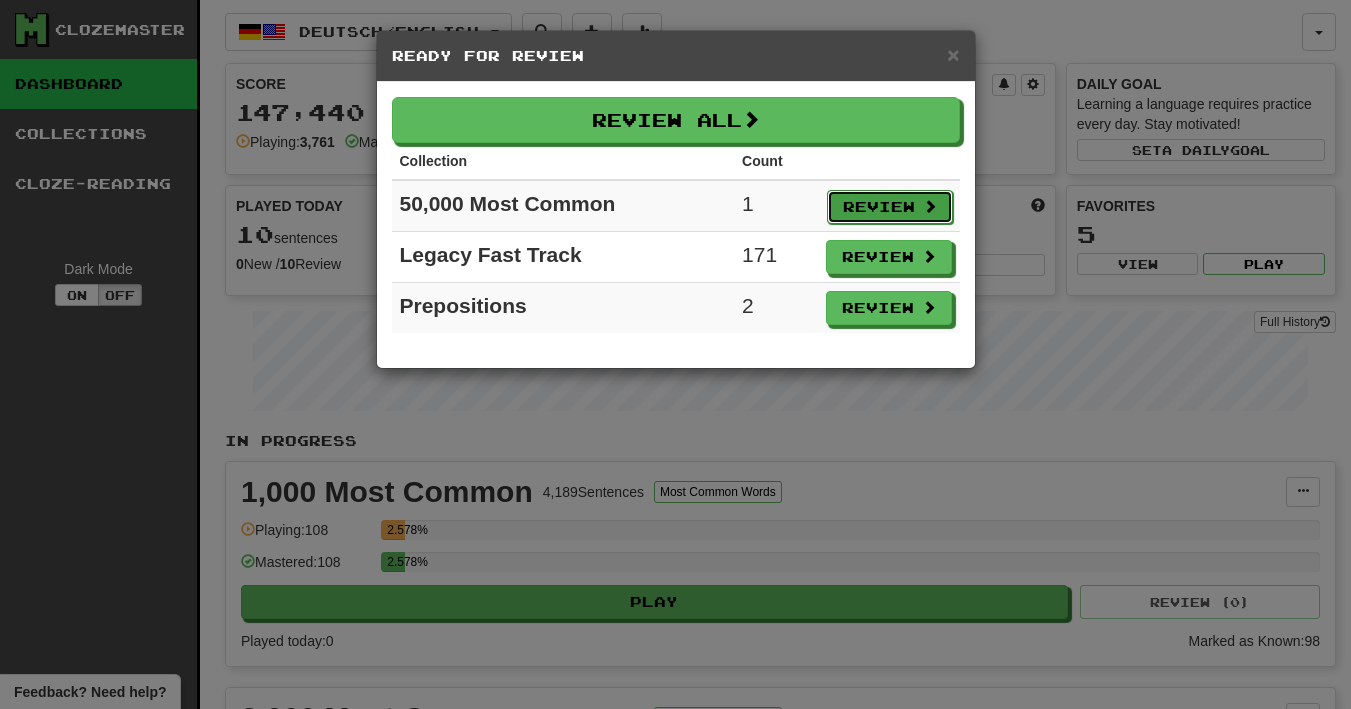 click on "Review" at bounding box center (890, 207) 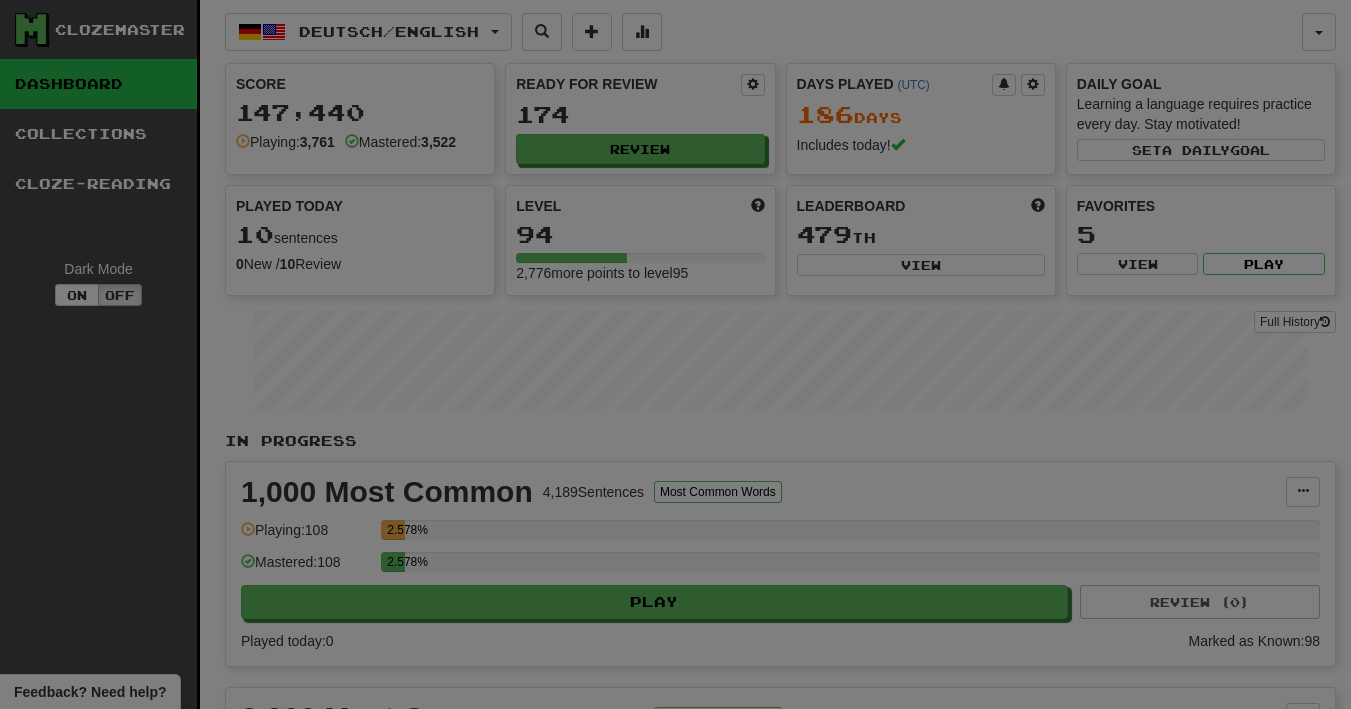 select on "**" 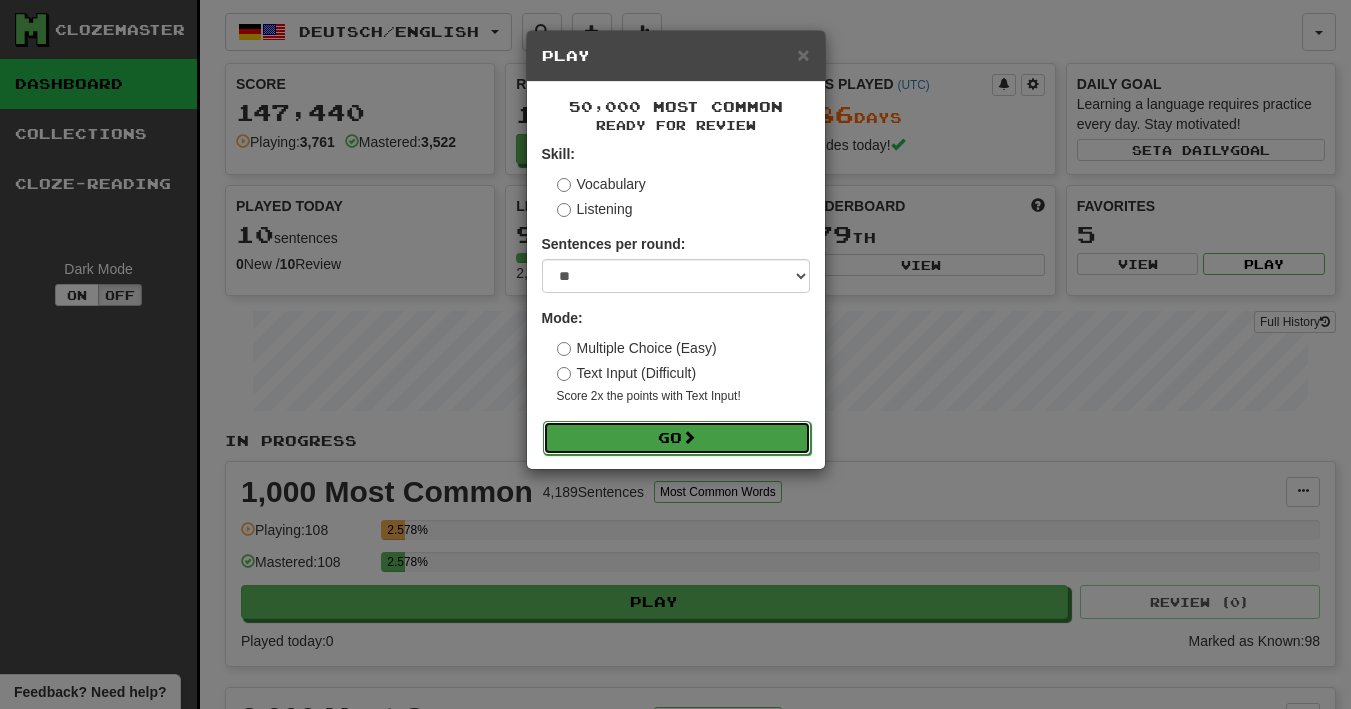 click on "Go" at bounding box center [677, 438] 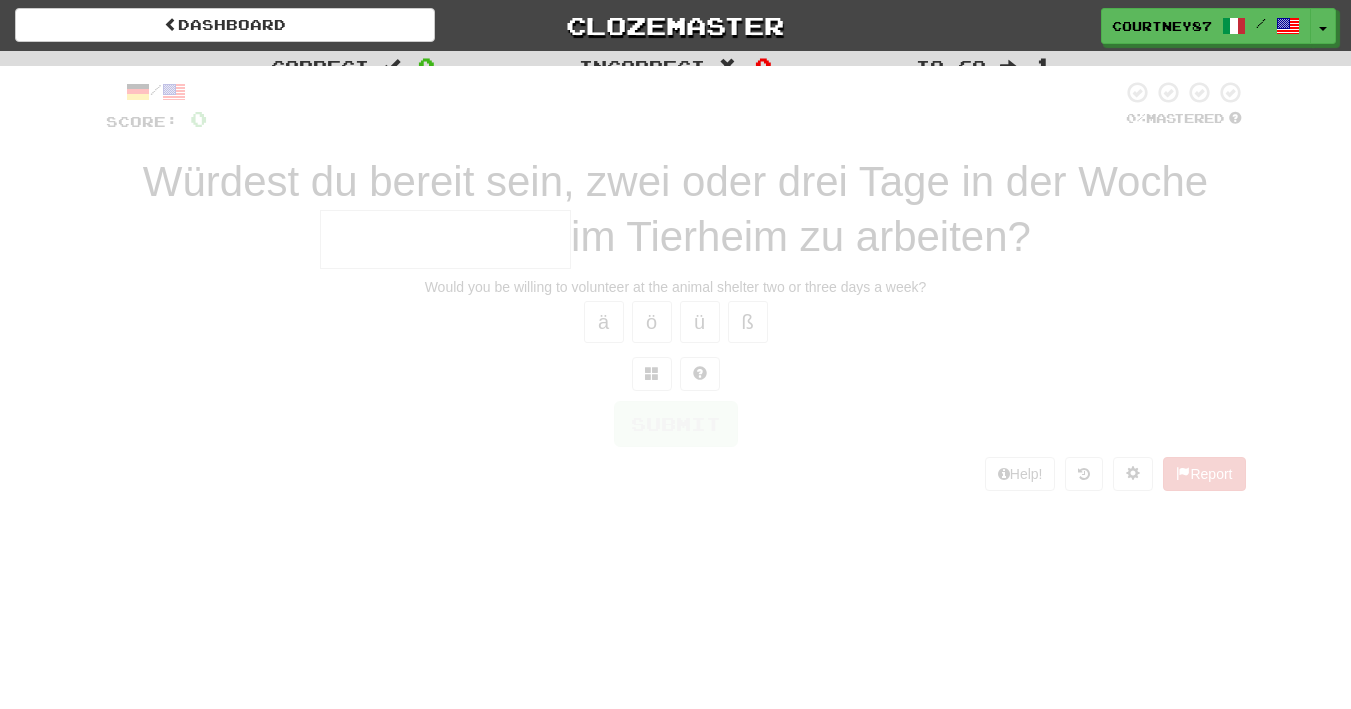 scroll, scrollTop: 0, scrollLeft: 0, axis: both 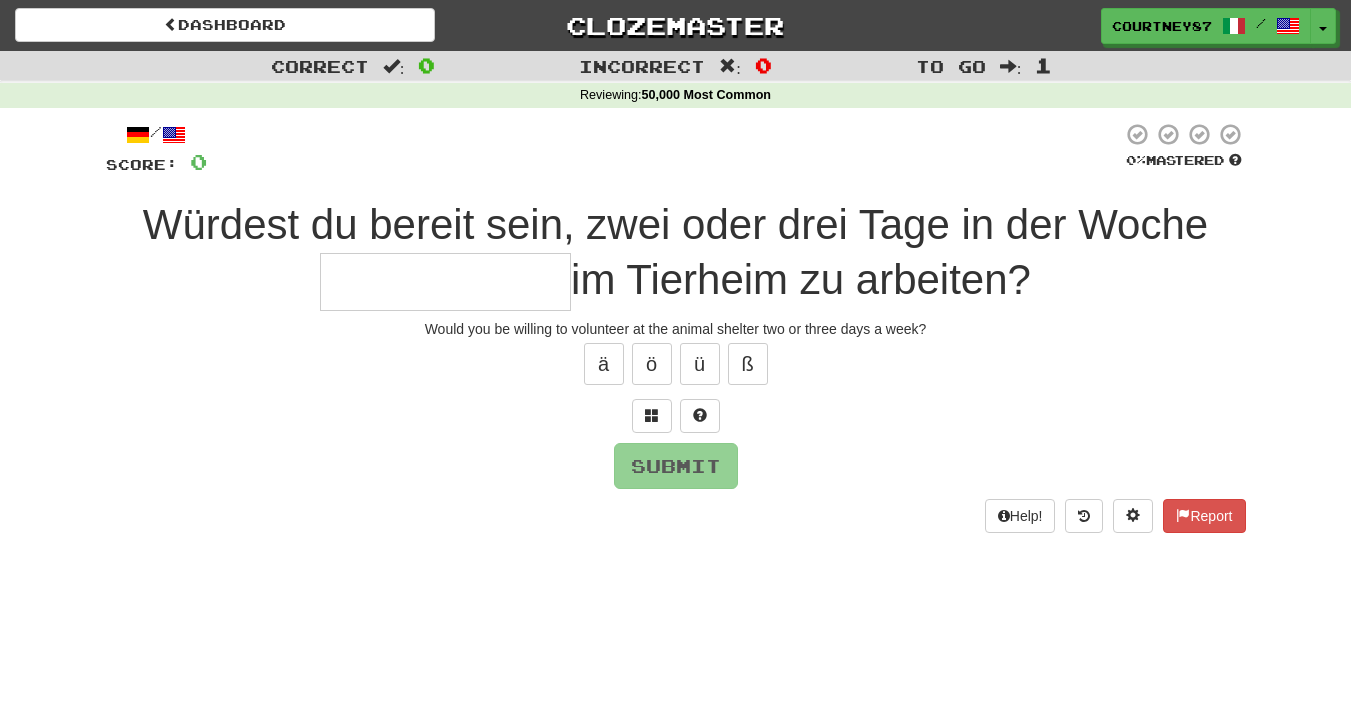 type on "*" 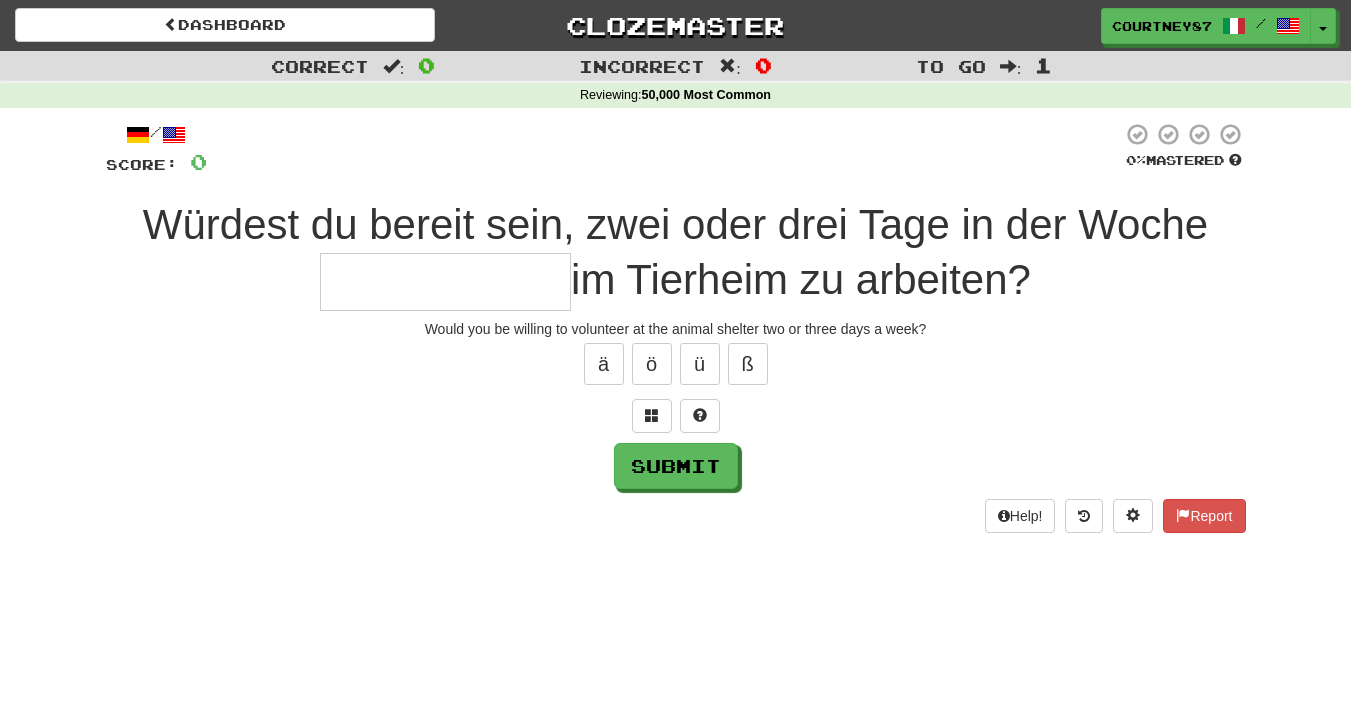 type on "*" 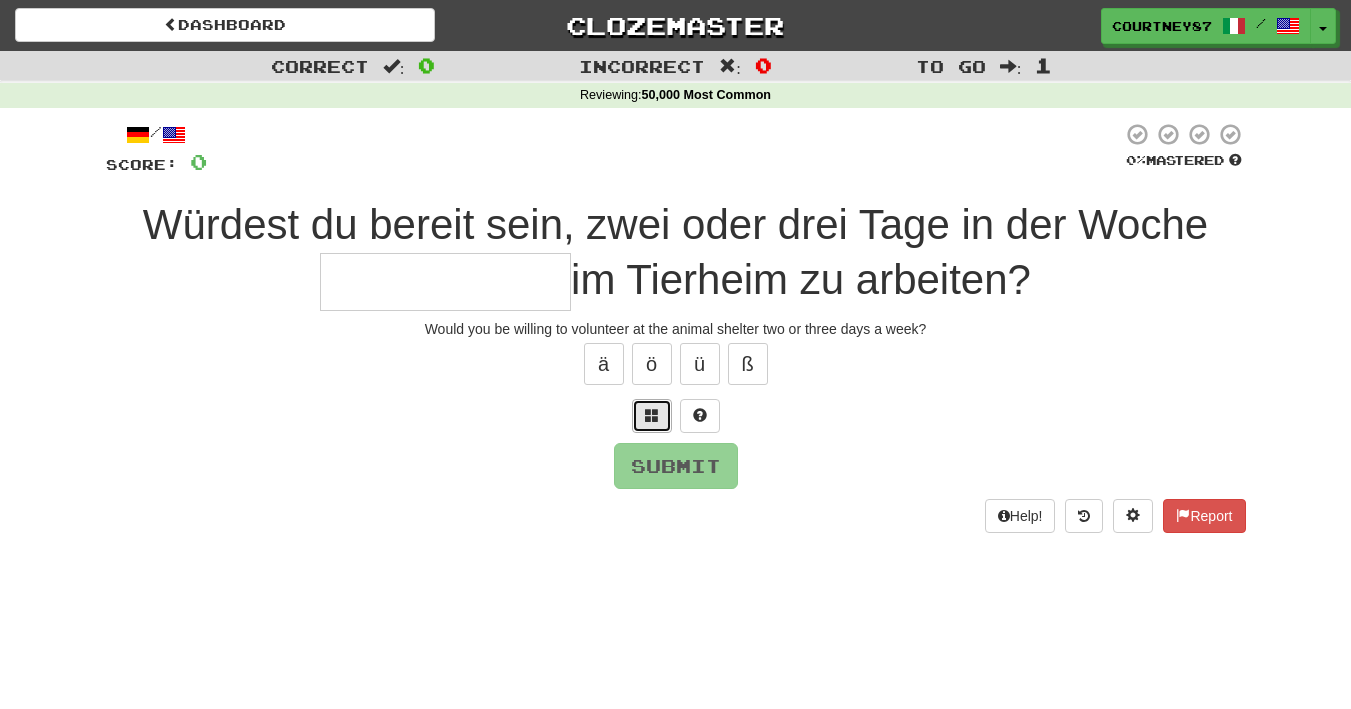 click at bounding box center [652, 416] 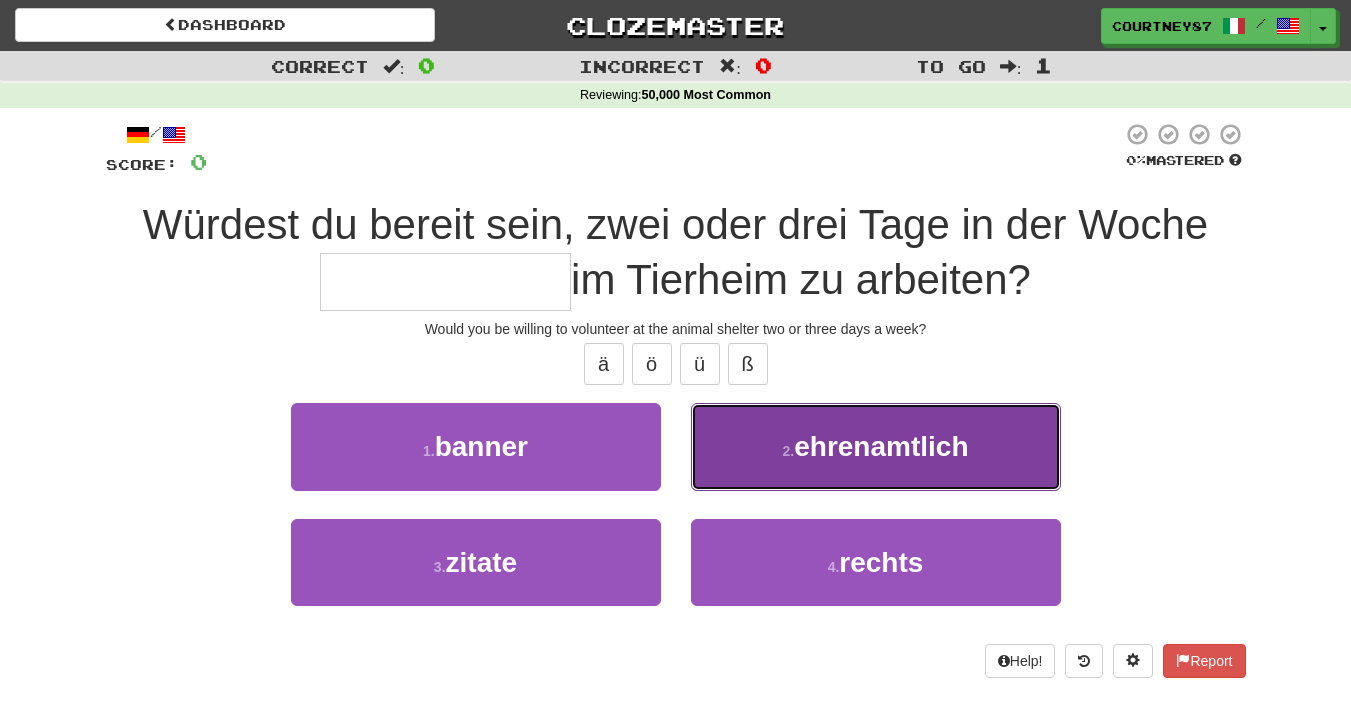 click on "2 .  ehrenamtlich" at bounding box center [876, 446] 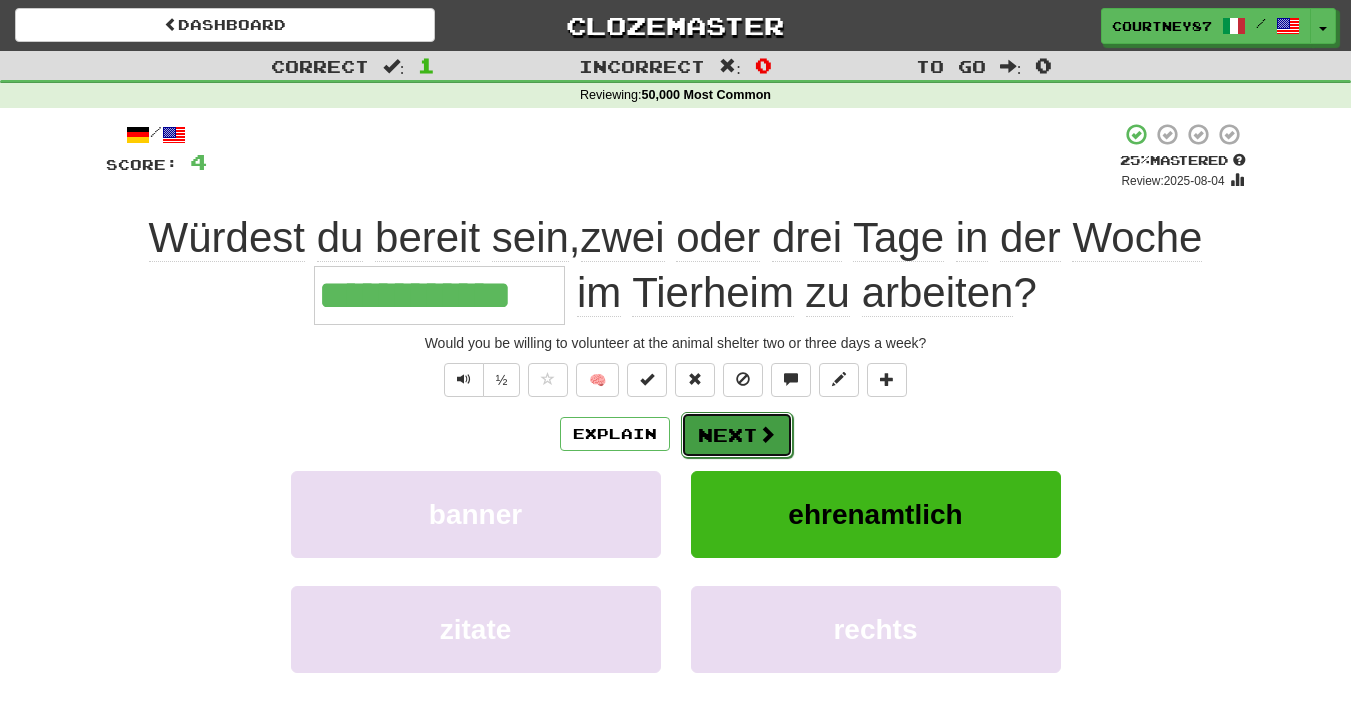 click on "Next" at bounding box center [737, 435] 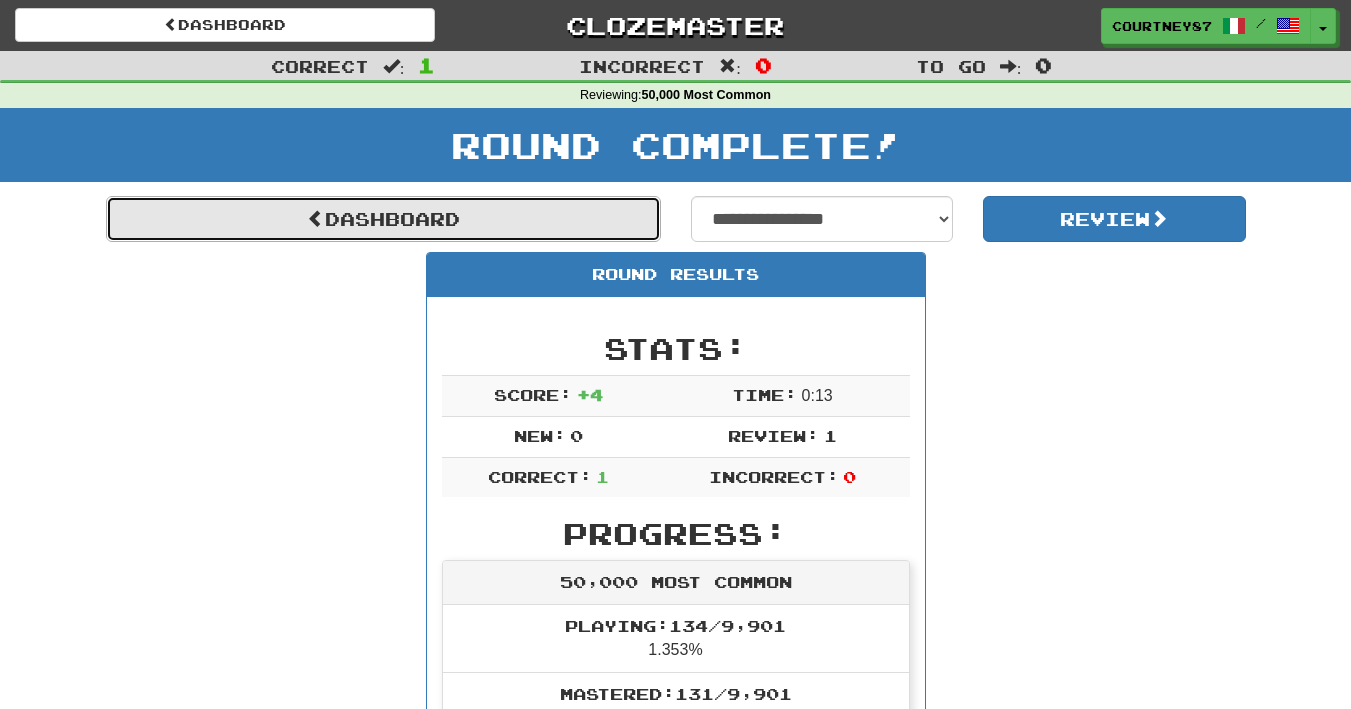 click on "Dashboard" at bounding box center (383, 219) 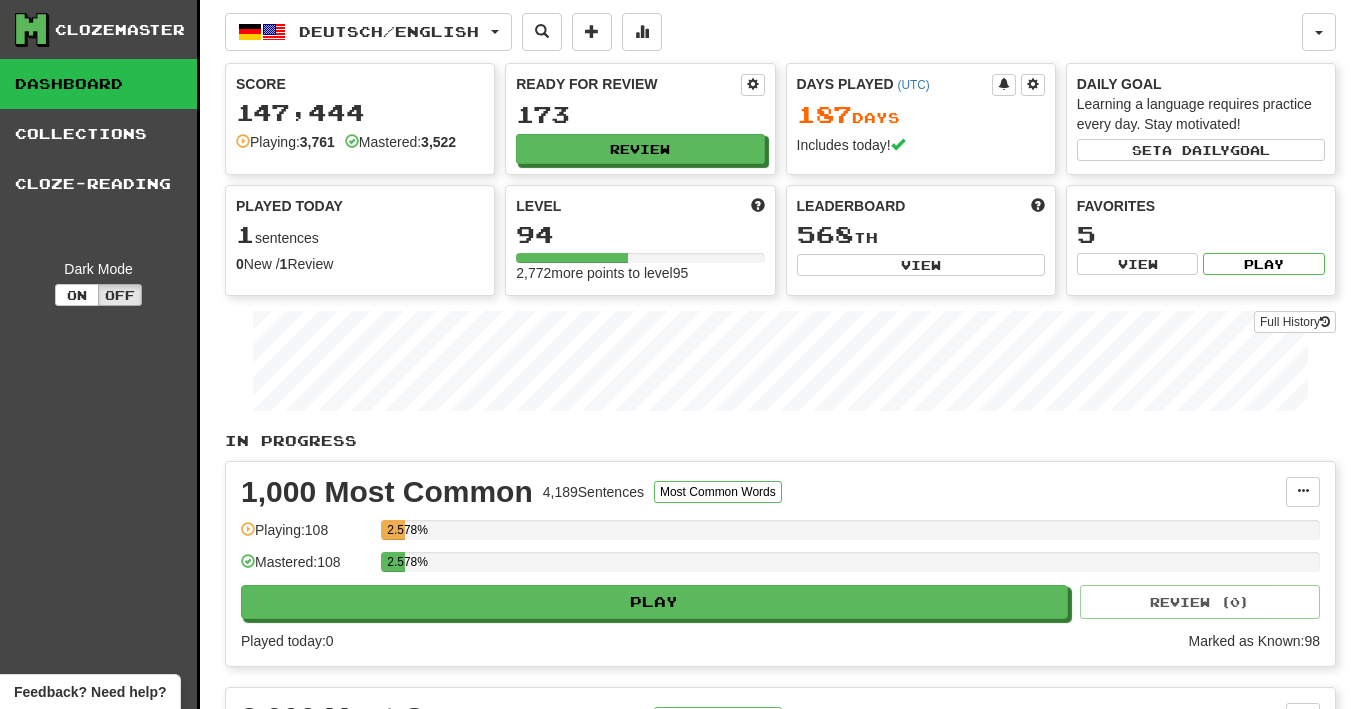 scroll, scrollTop: 0, scrollLeft: 0, axis: both 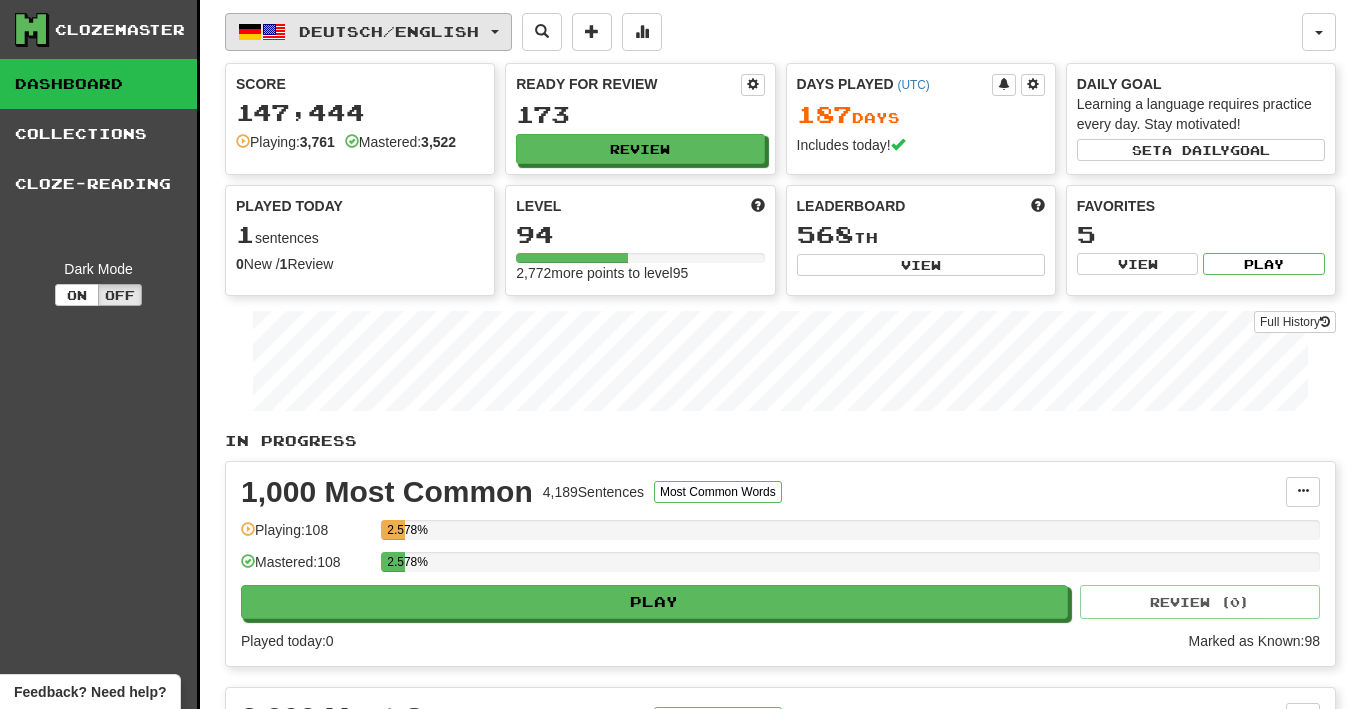 click on "Deutsch  /  English" at bounding box center (368, 32) 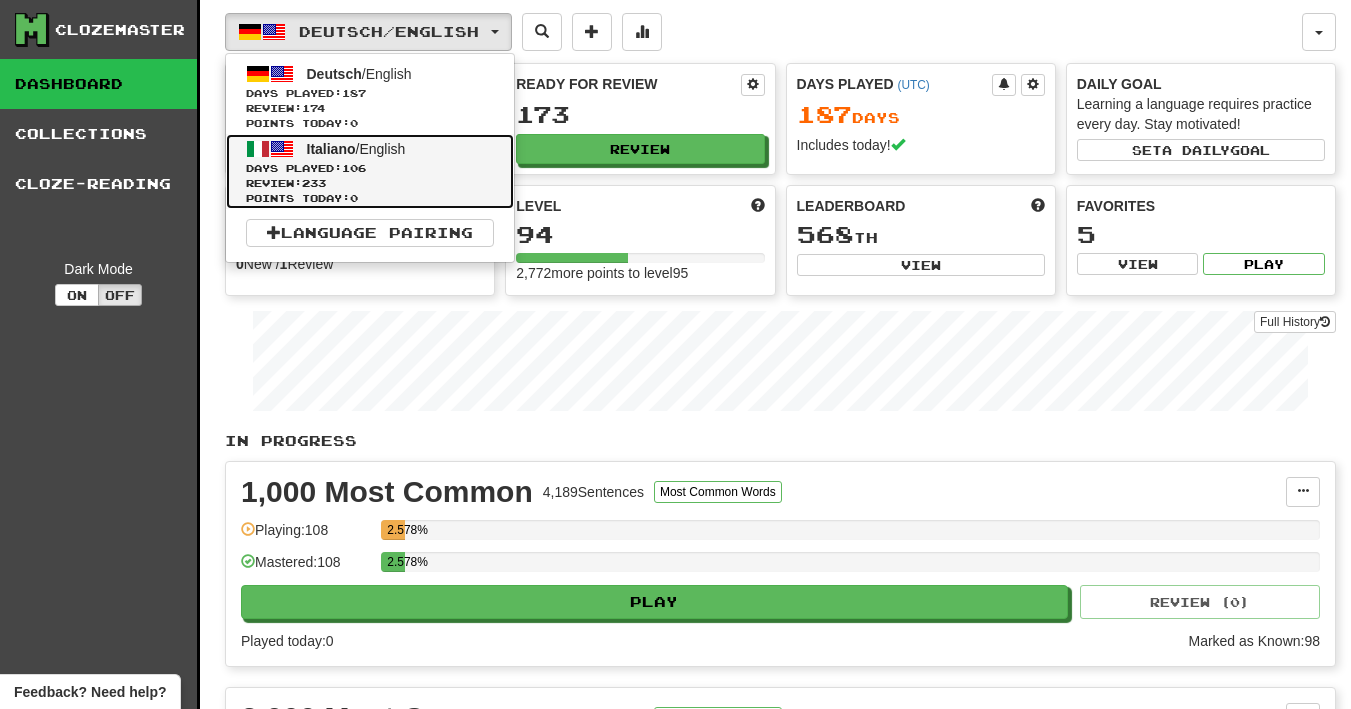 click on "Review:  233" at bounding box center (370, 183) 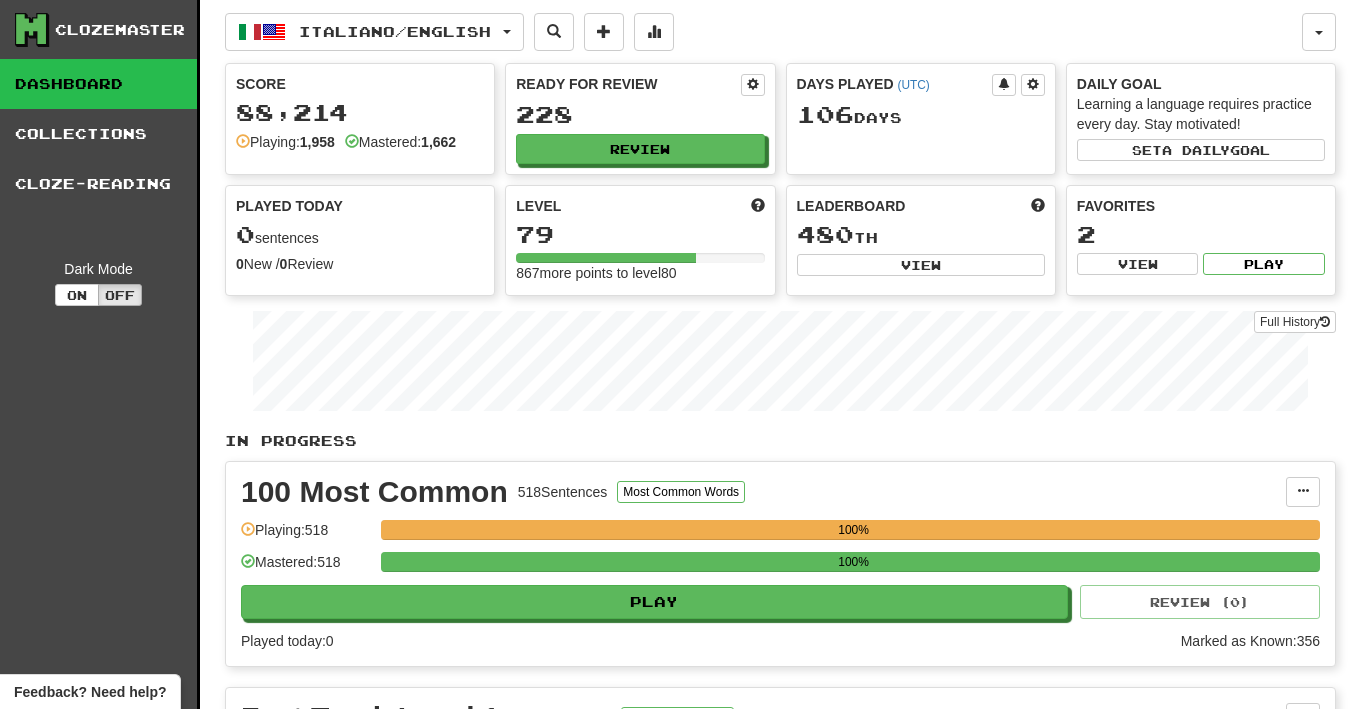 scroll, scrollTop: 0, scrollLeft: 0, axis: both 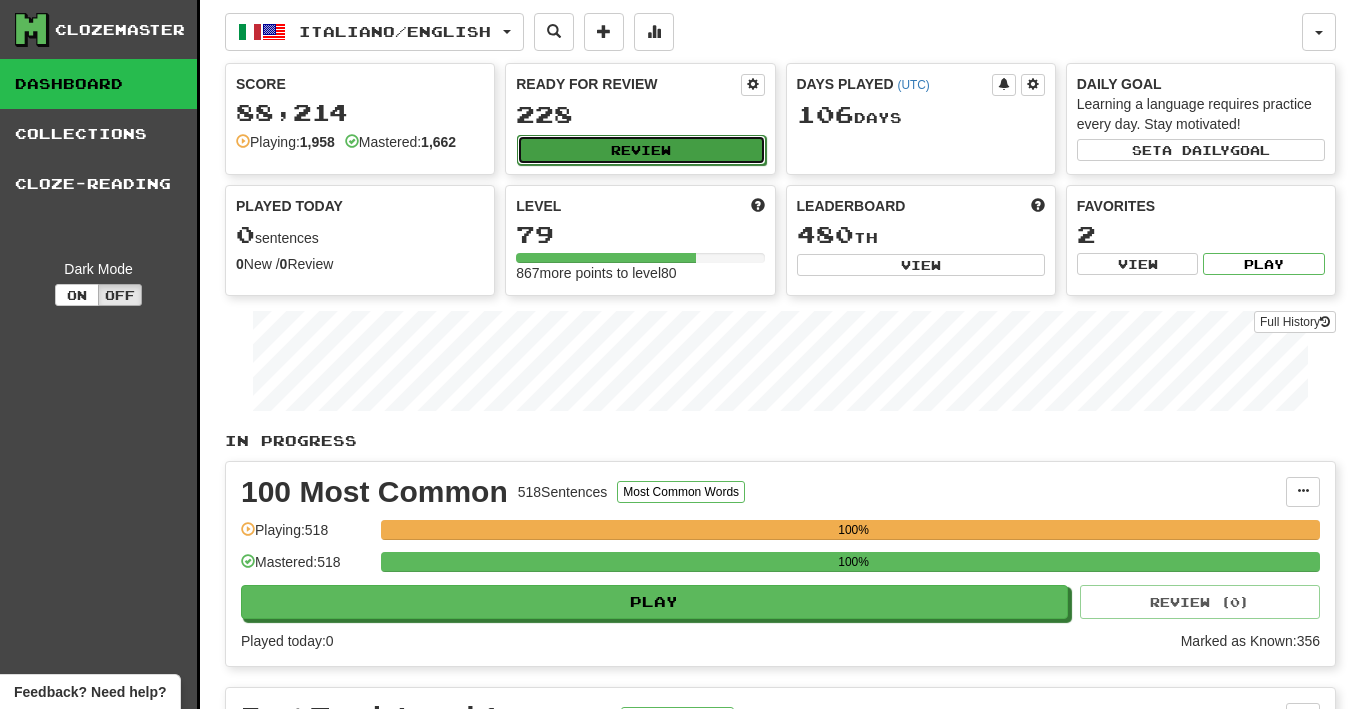 click on "Review" at bounding box center (641, 150) 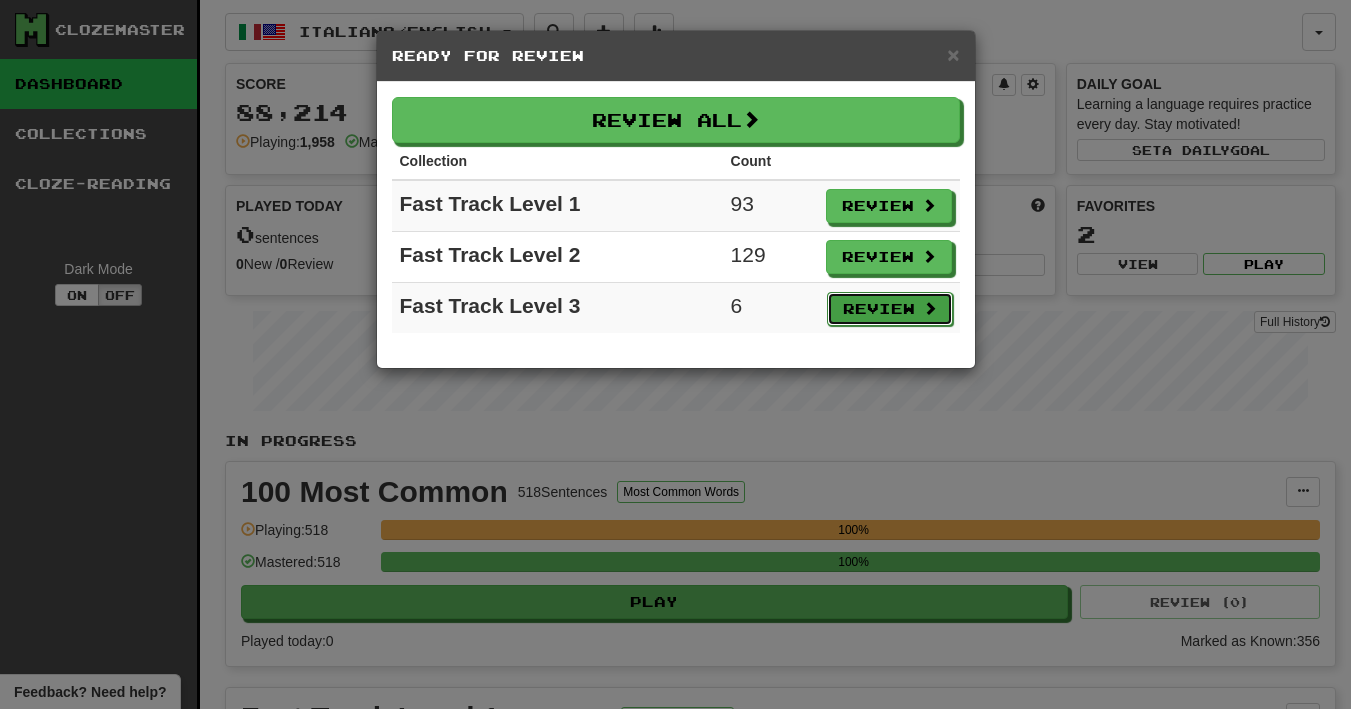 click on "Review" at bounding box center [890, 309] 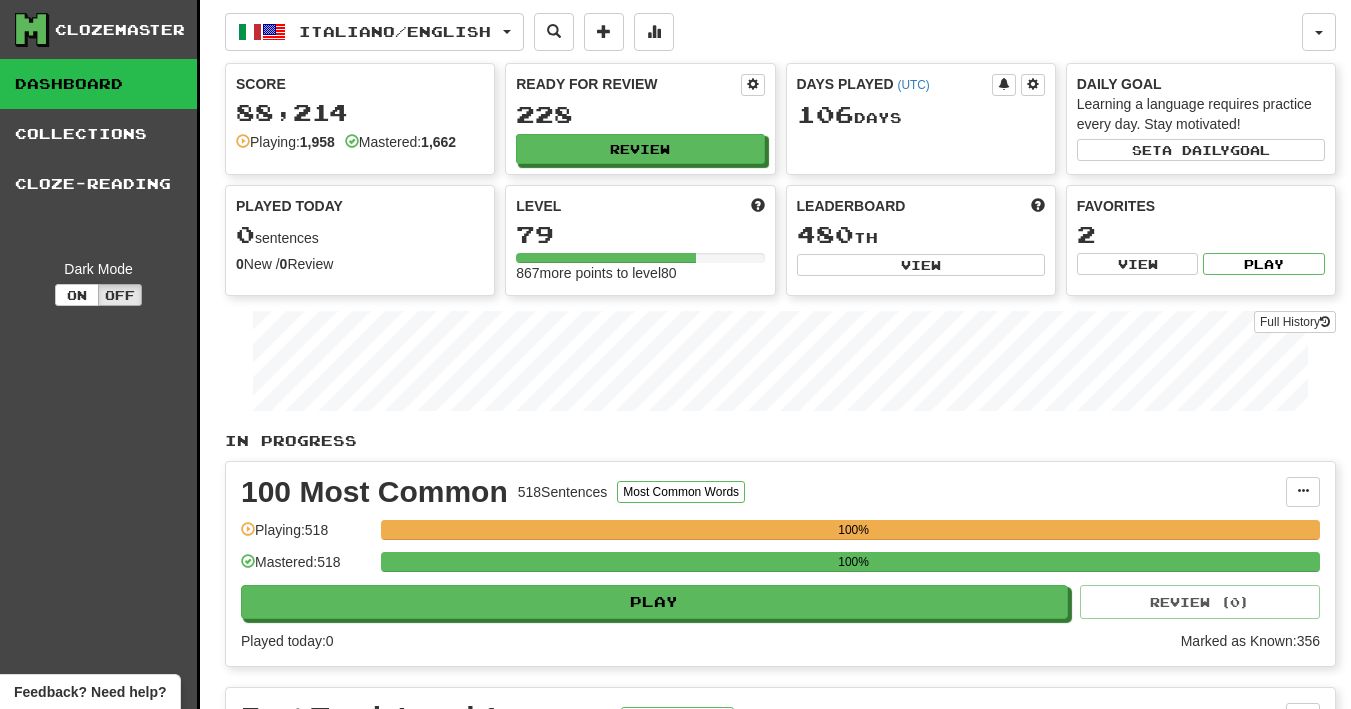 select on "**" 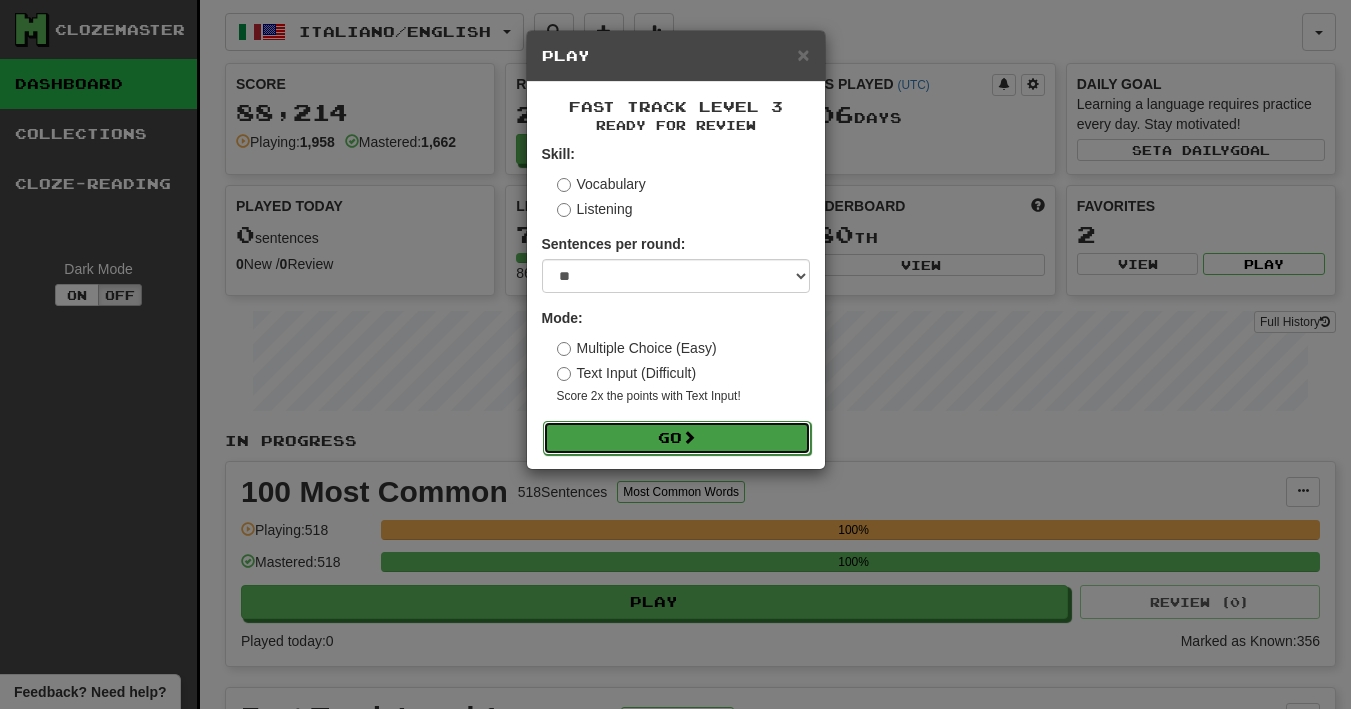 click on "Go" at bounding box center (677, 438) 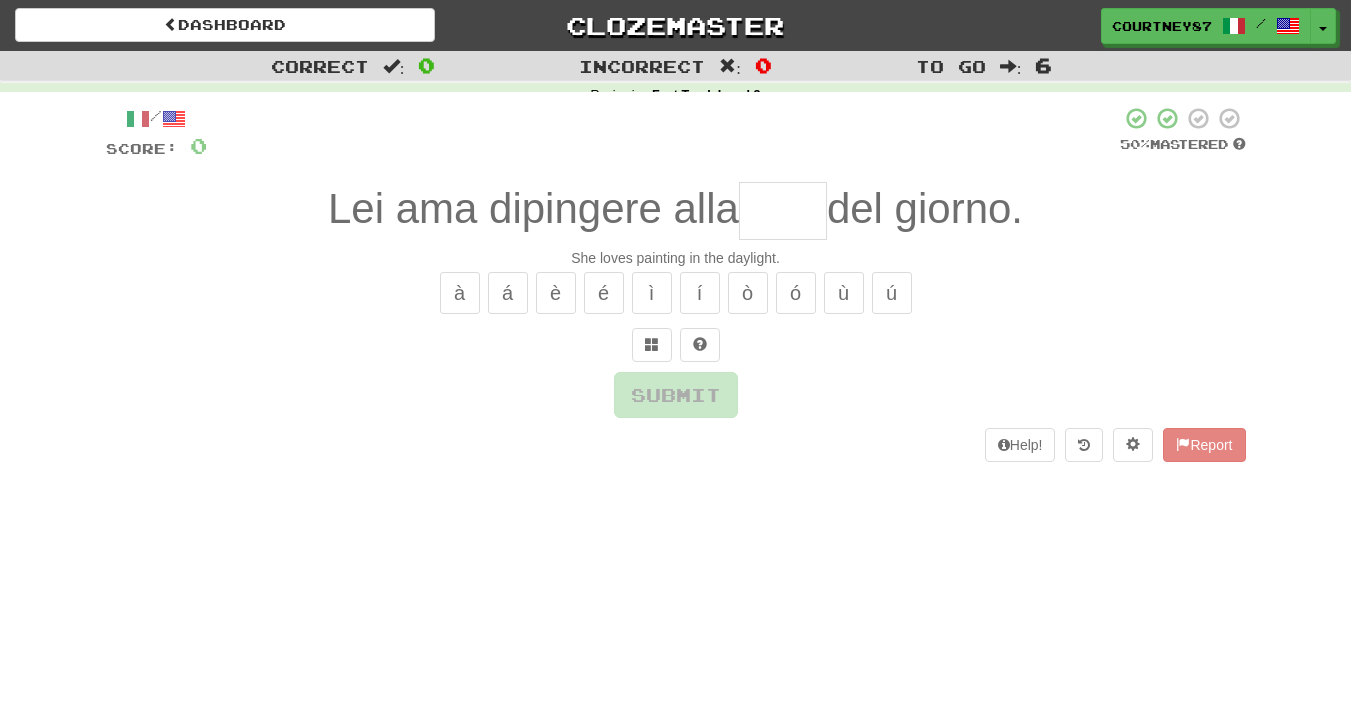 scroll, scrollTop: 0, scrollLeft: 0, axis: both 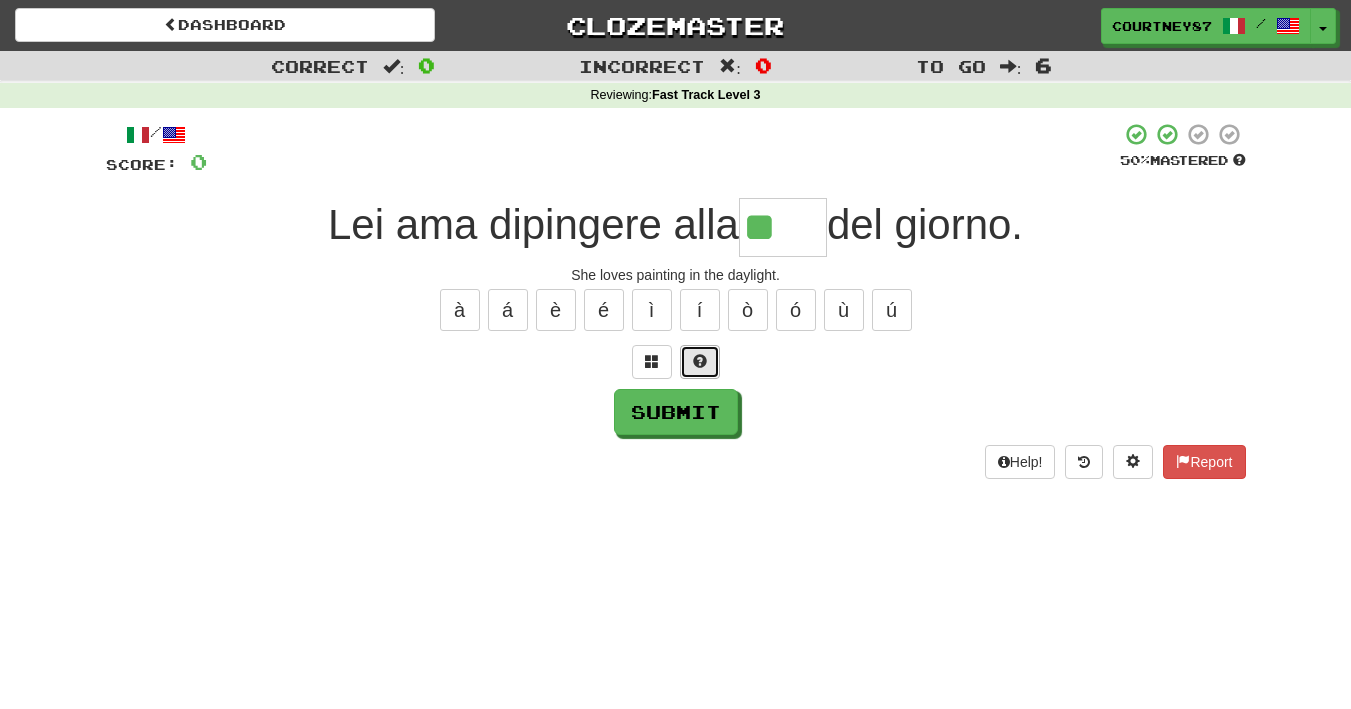 click at bounding box center (700, 361) 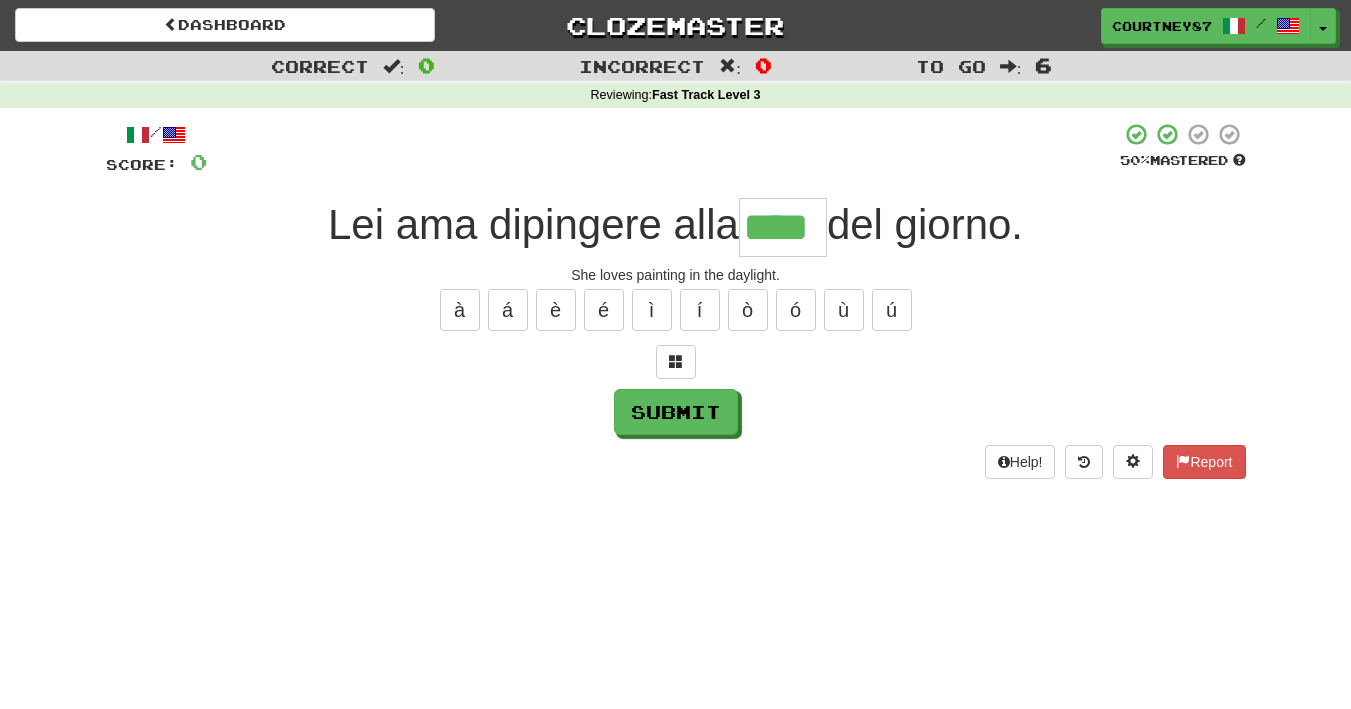 type on "****" 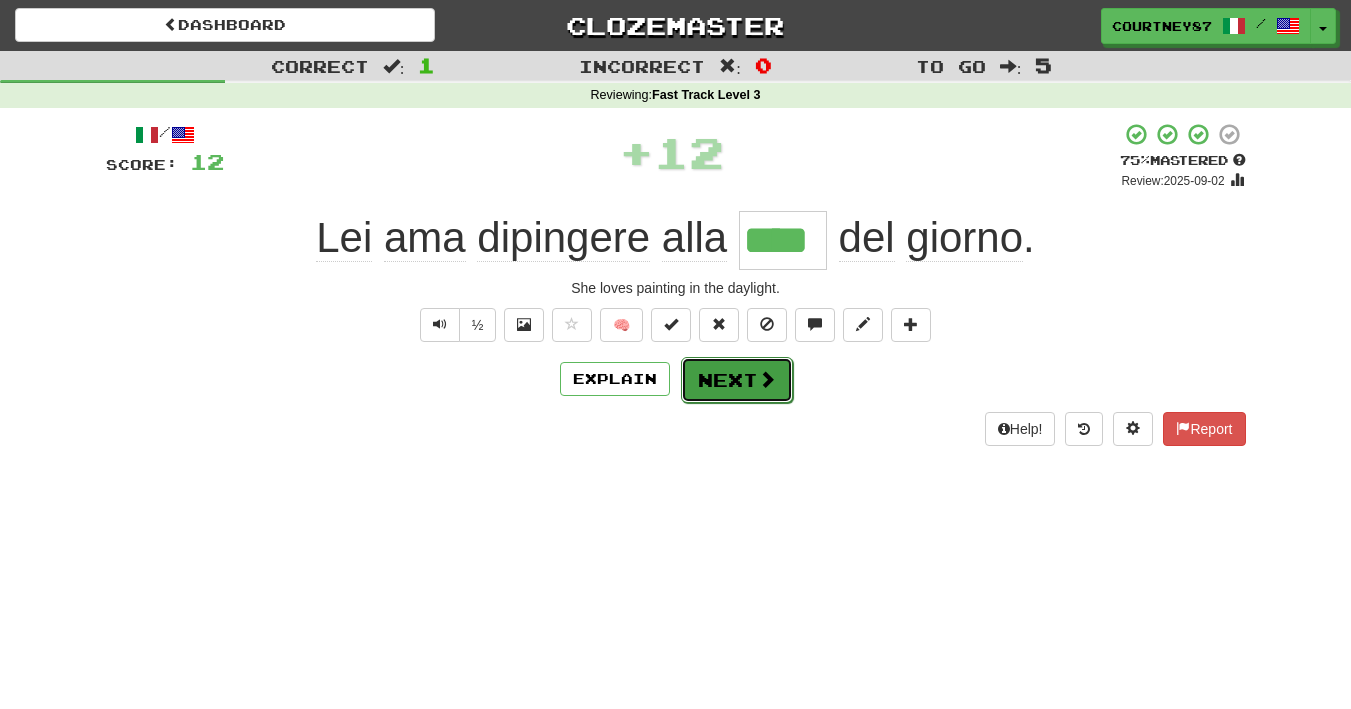 click on "Next" at bounding box center (737, 380) 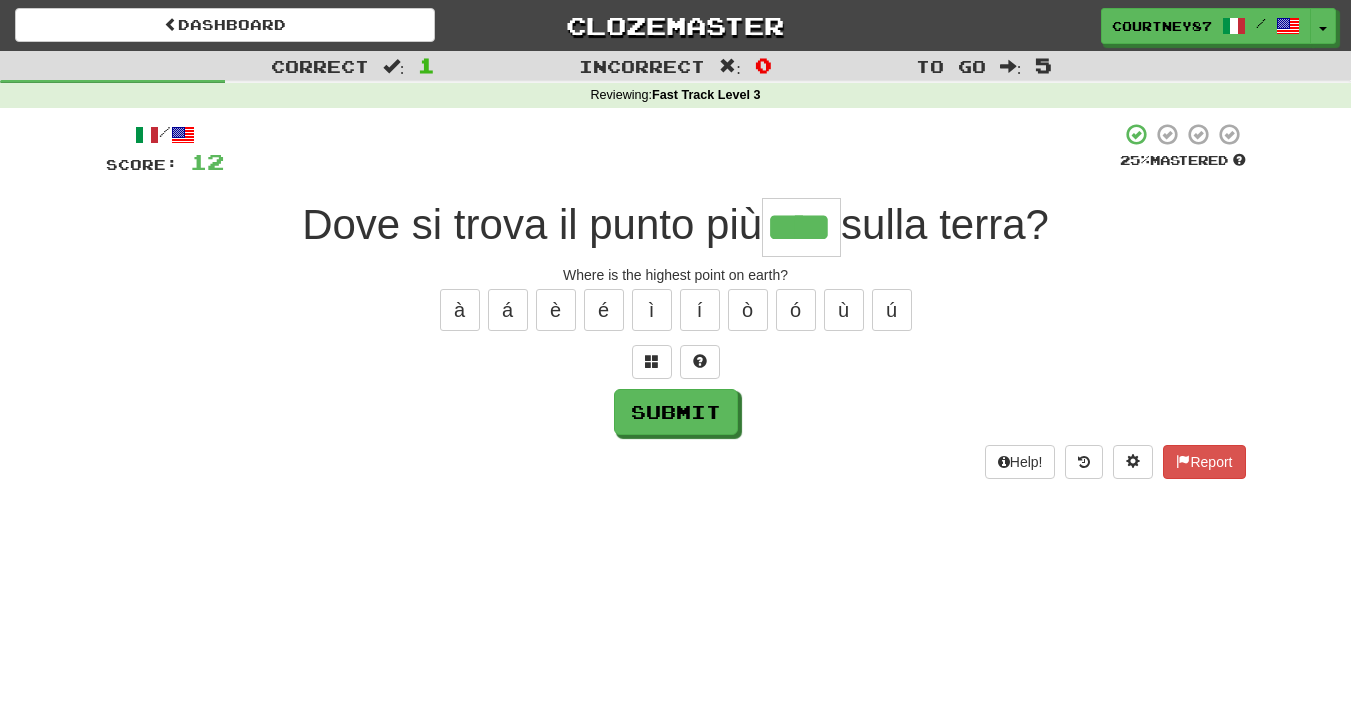 type on "****" 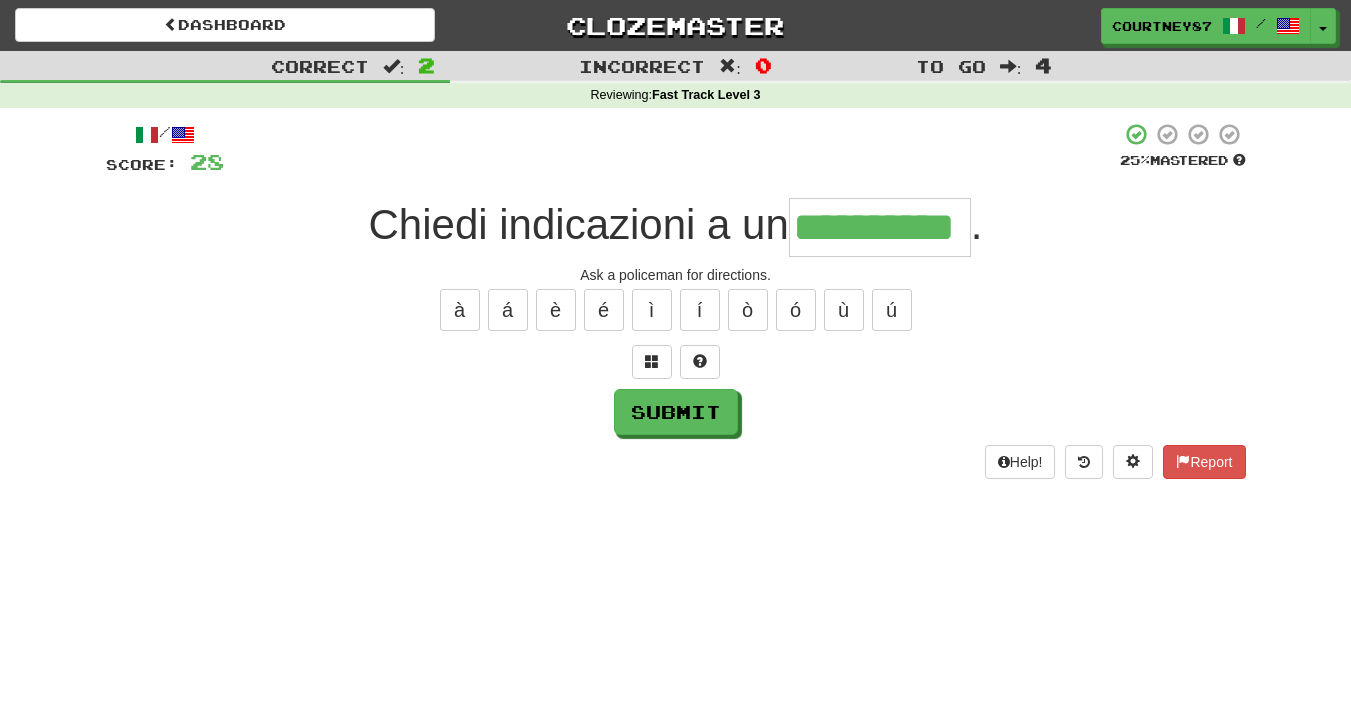 type on "**********" 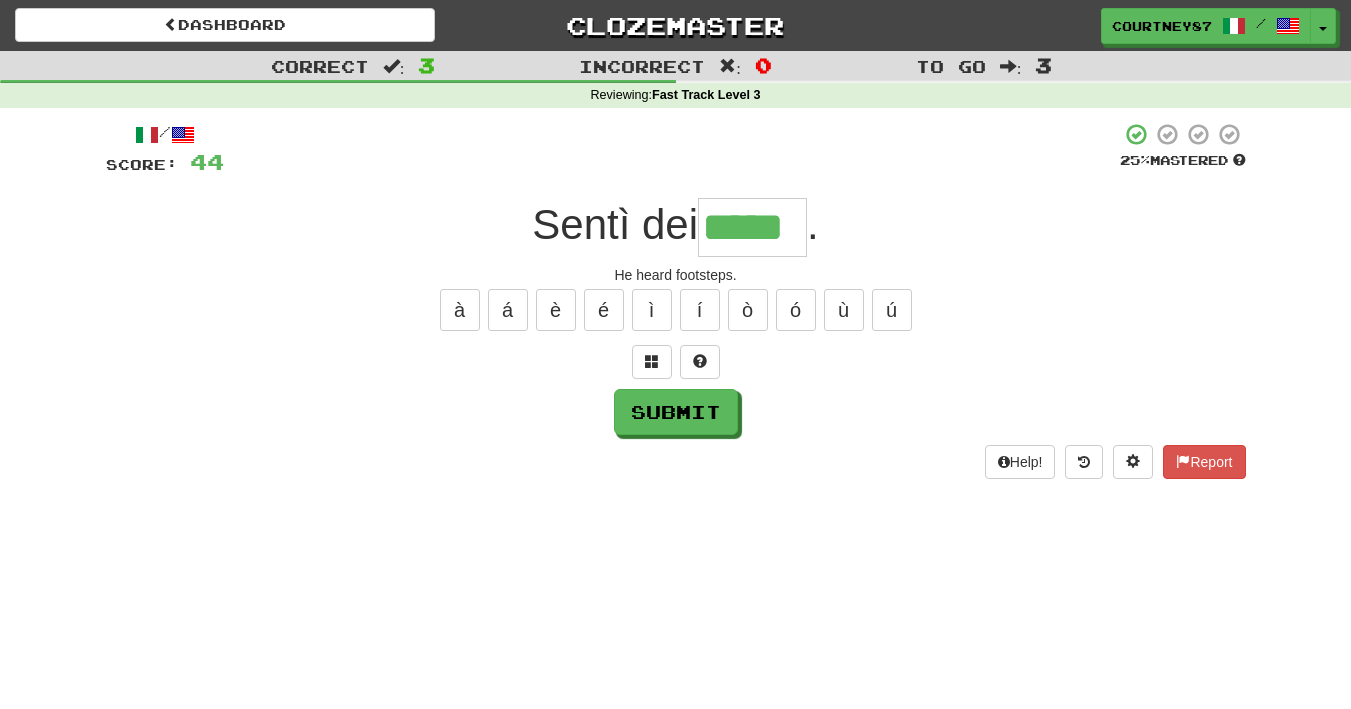 type on "*****" 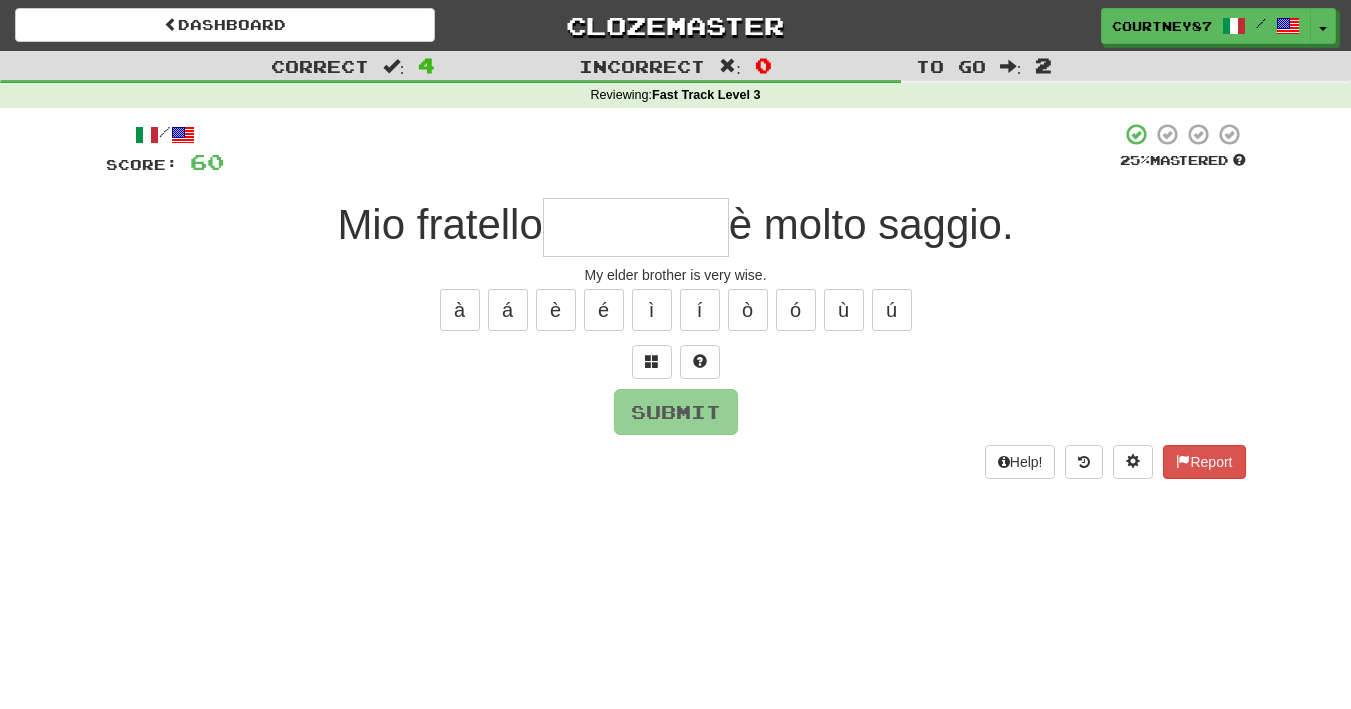 type on "*" 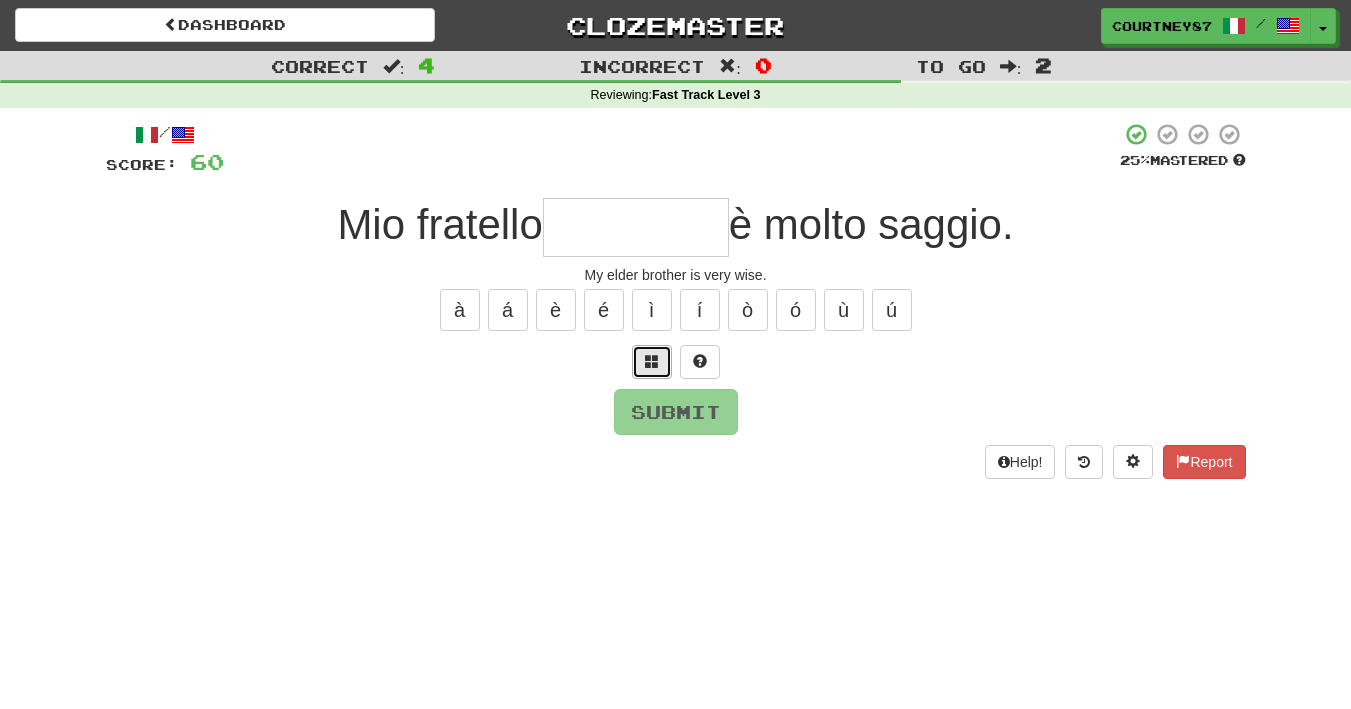 click at bounding box center [652, 361] 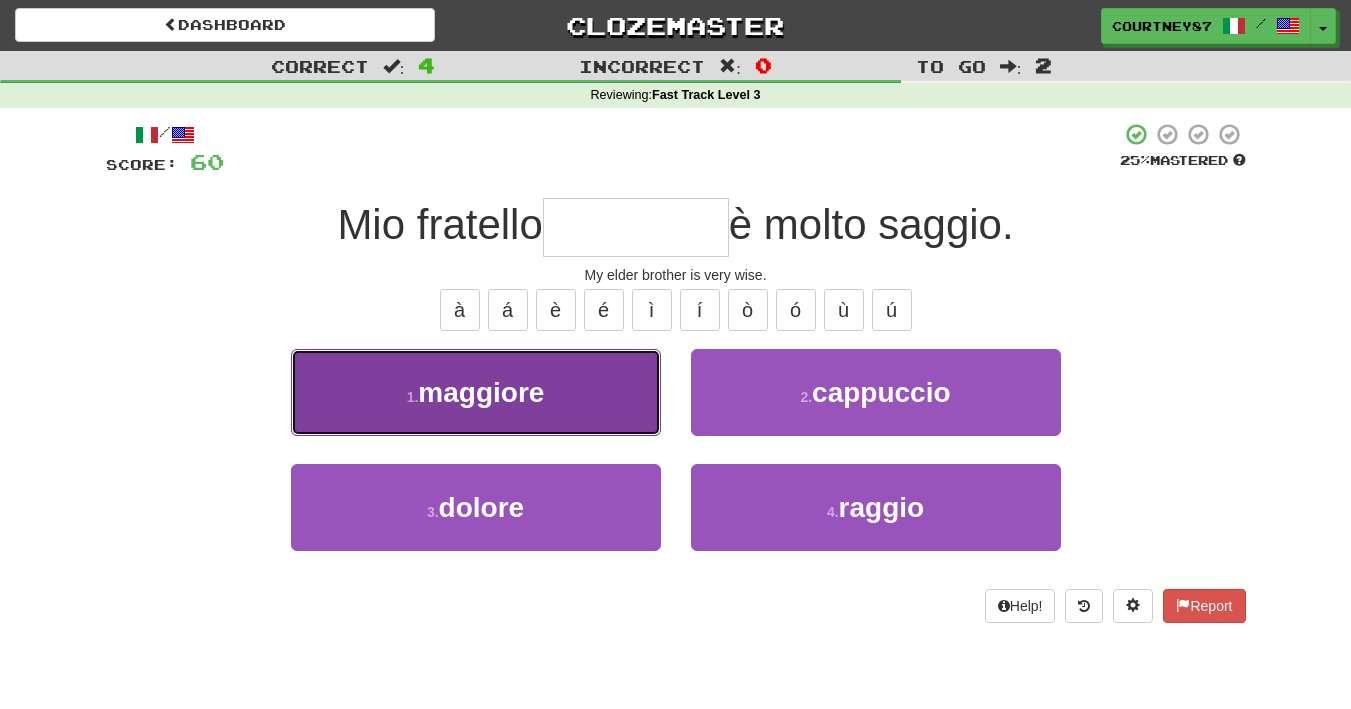 click on "1 .  maggiore" at bounding box center (476, 392) 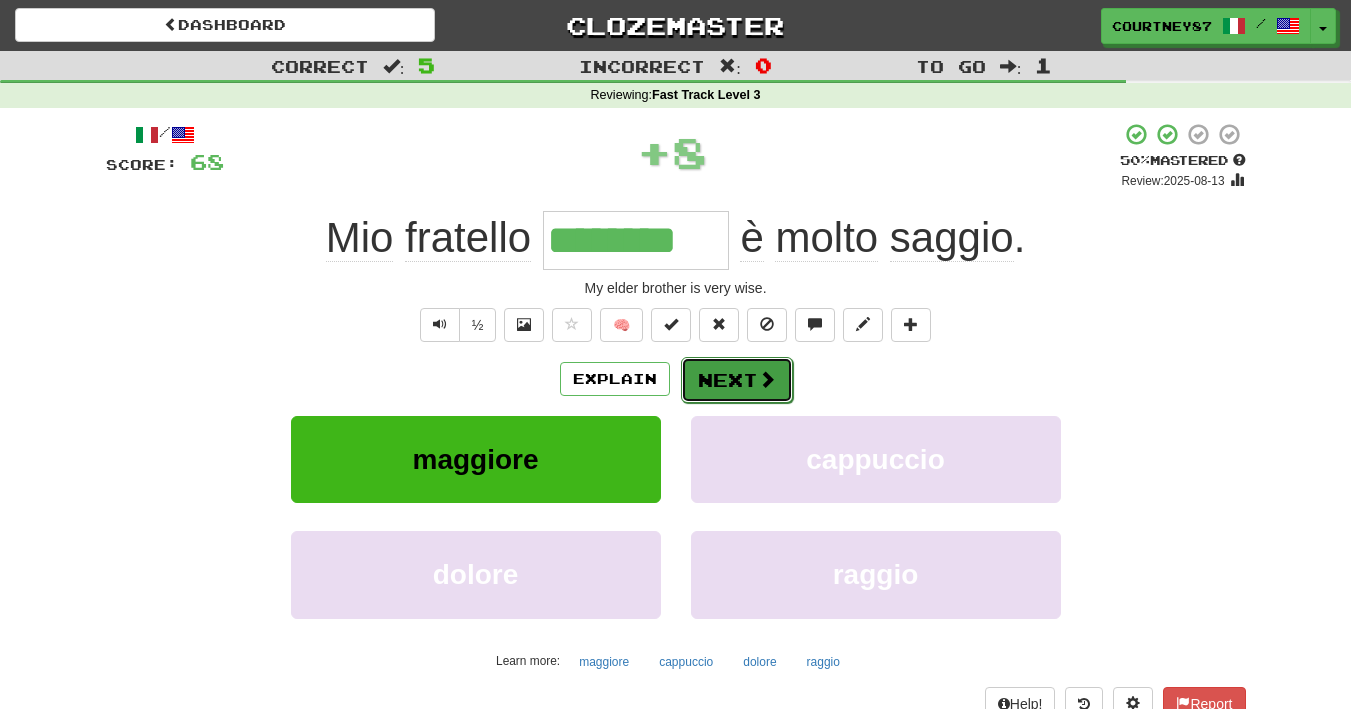 click on "Next" at bounding box center (737, 380) 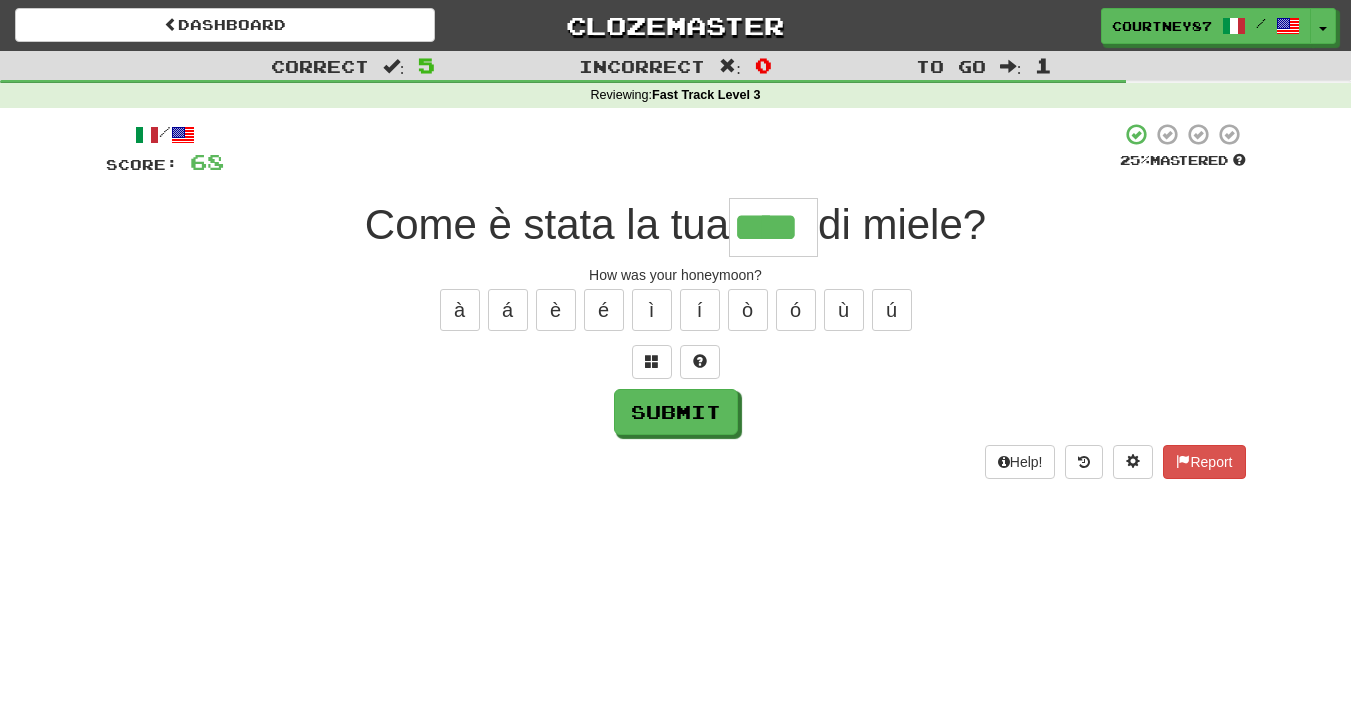 type on "****" 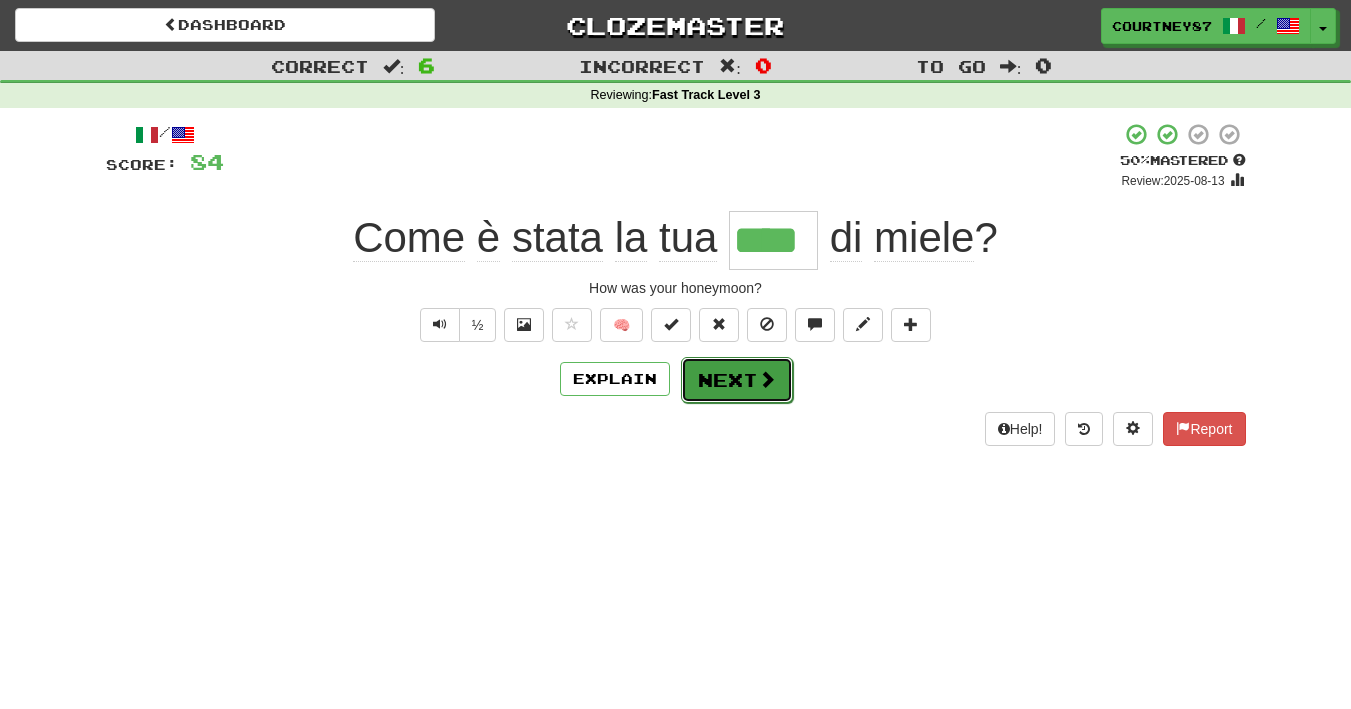 click on "Next" at bounding box center (737, 380) 